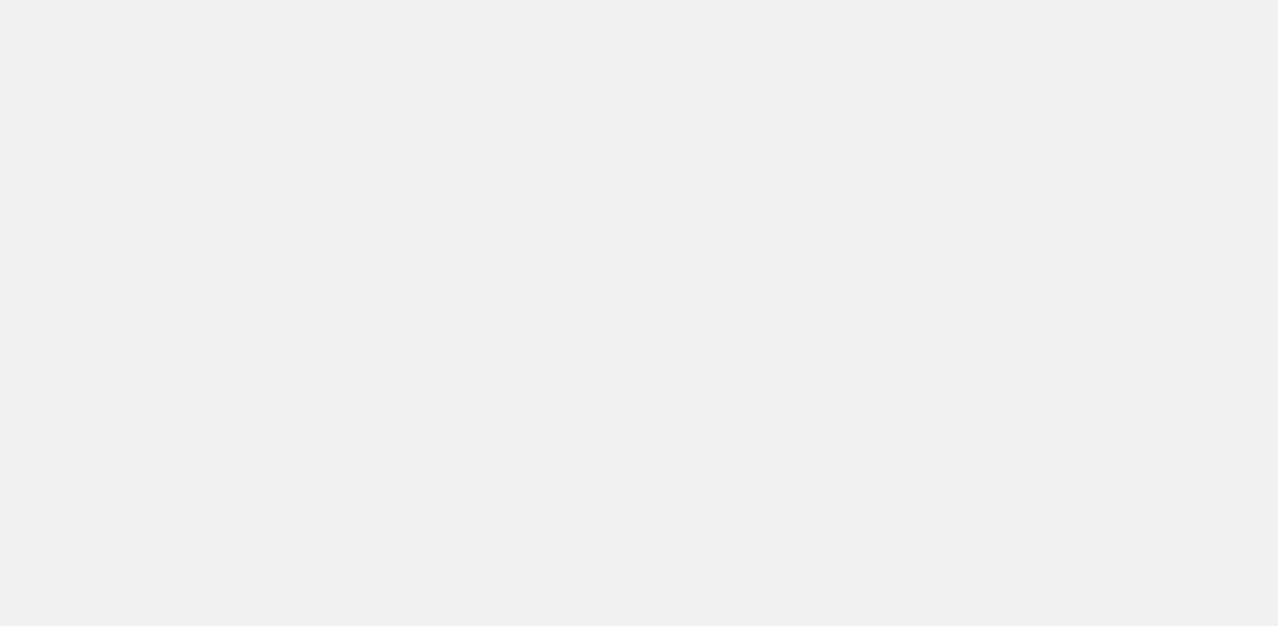 scroll, scrollTop: 0, scrollLeft: 0, axis: both 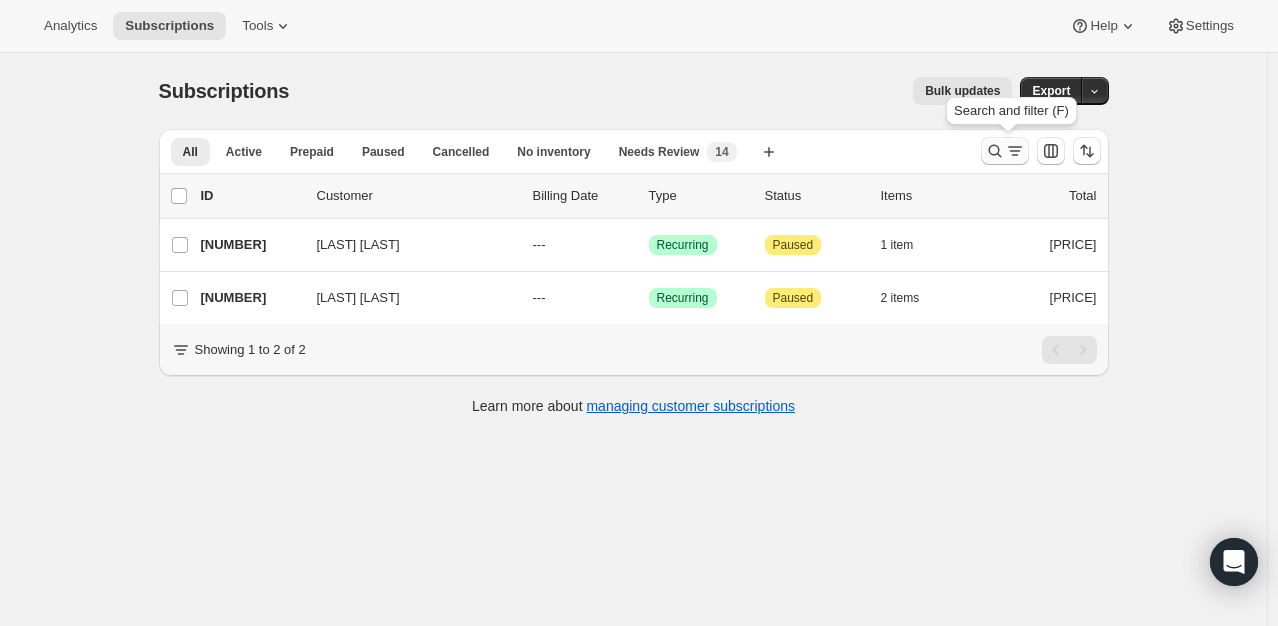 click 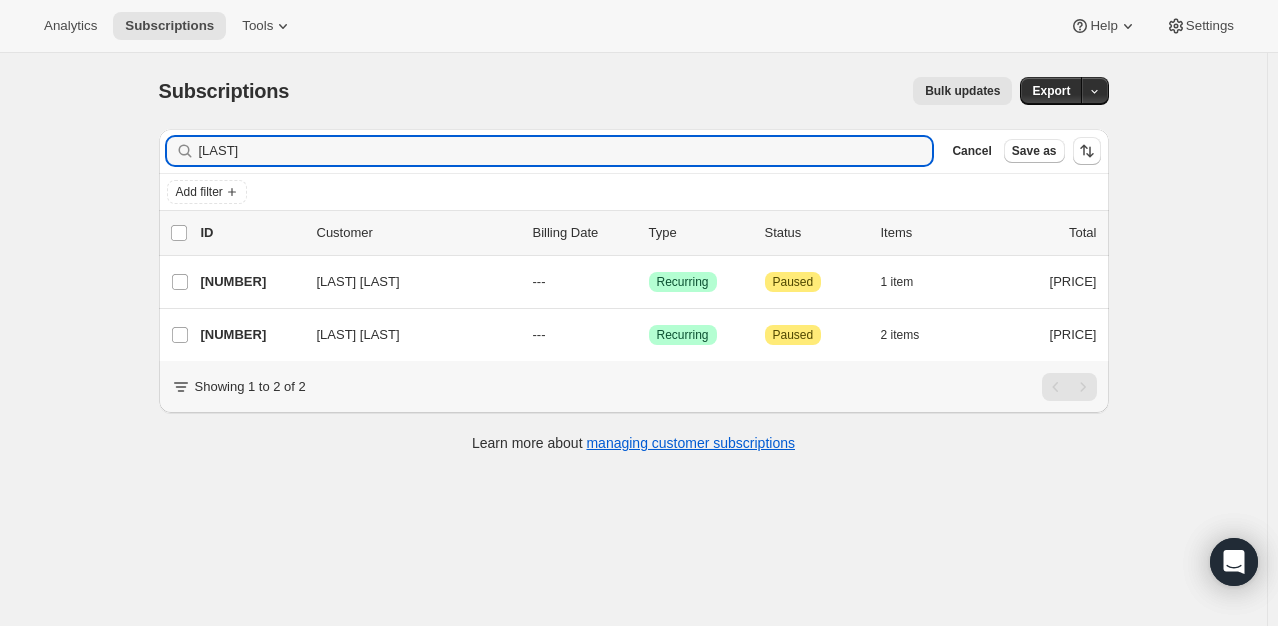 drag, startPoint x: 280, startPoint y: 144, endPoint x: 136, endPoint y: 161, distance: 145 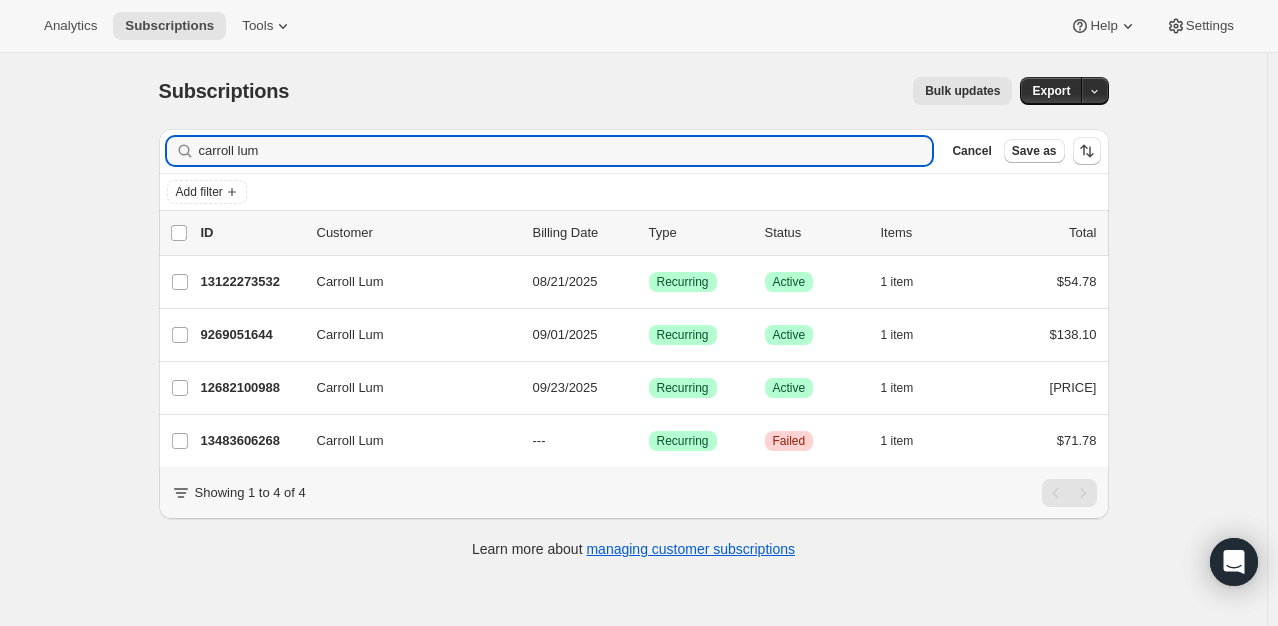 type on "carroll lum" 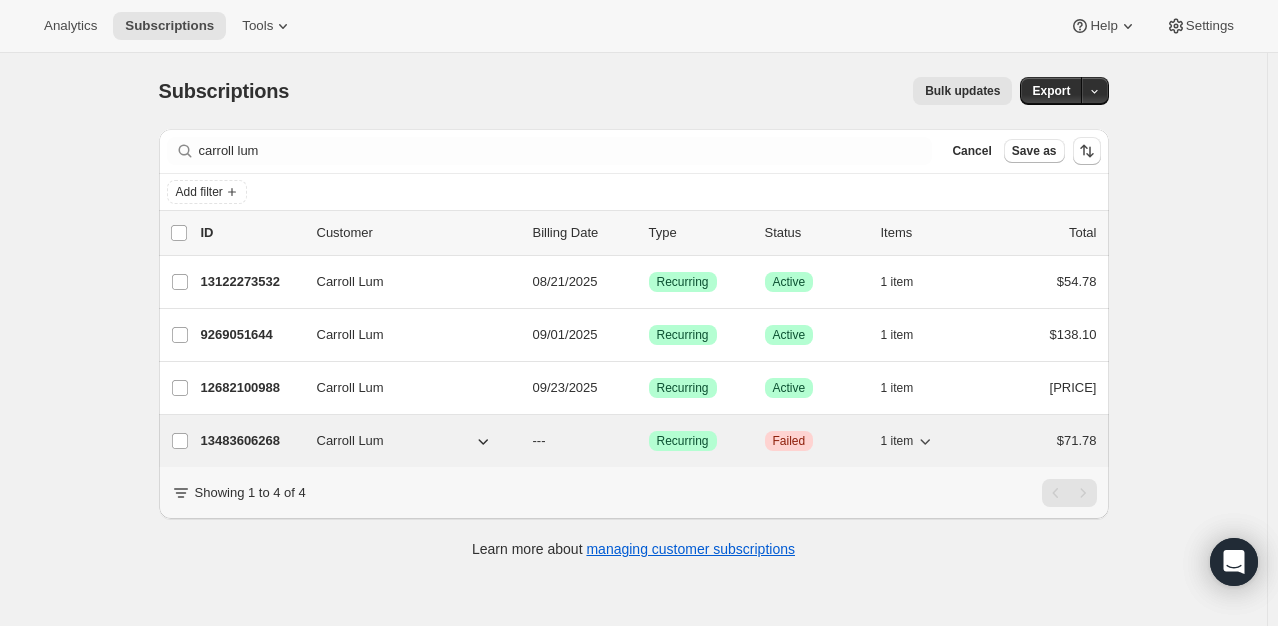click on "13483606268" at bounding box center (251, 441) 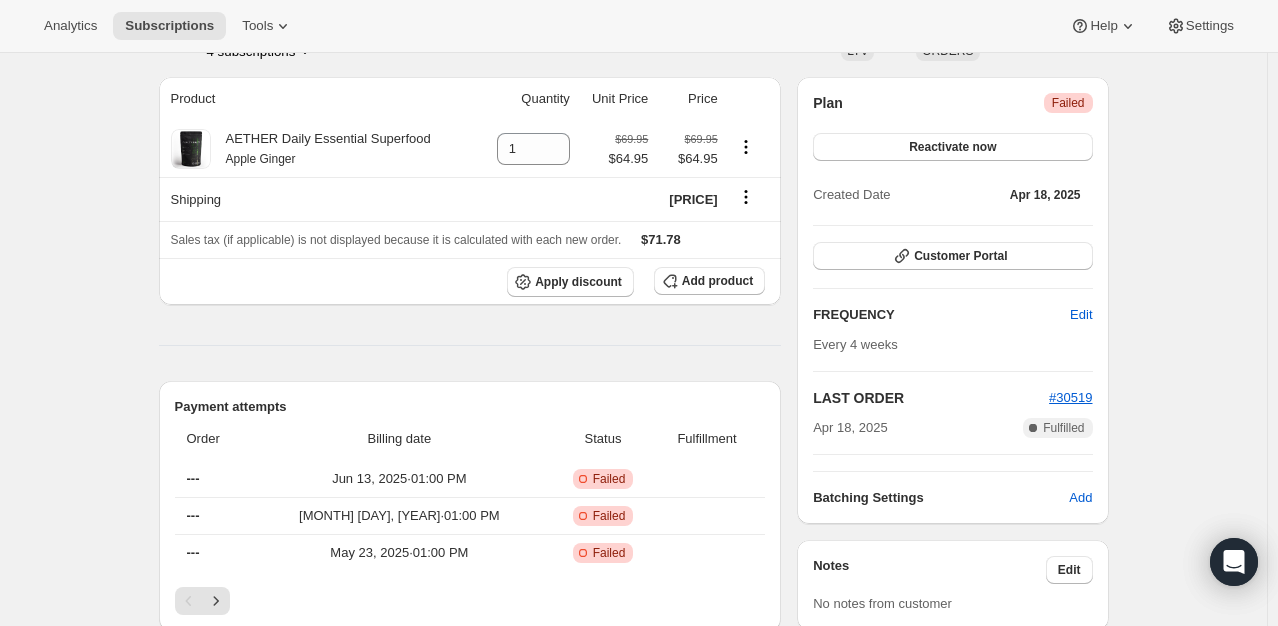 scroll, scrollTop: 0, scrollLeft: 0, axis: both 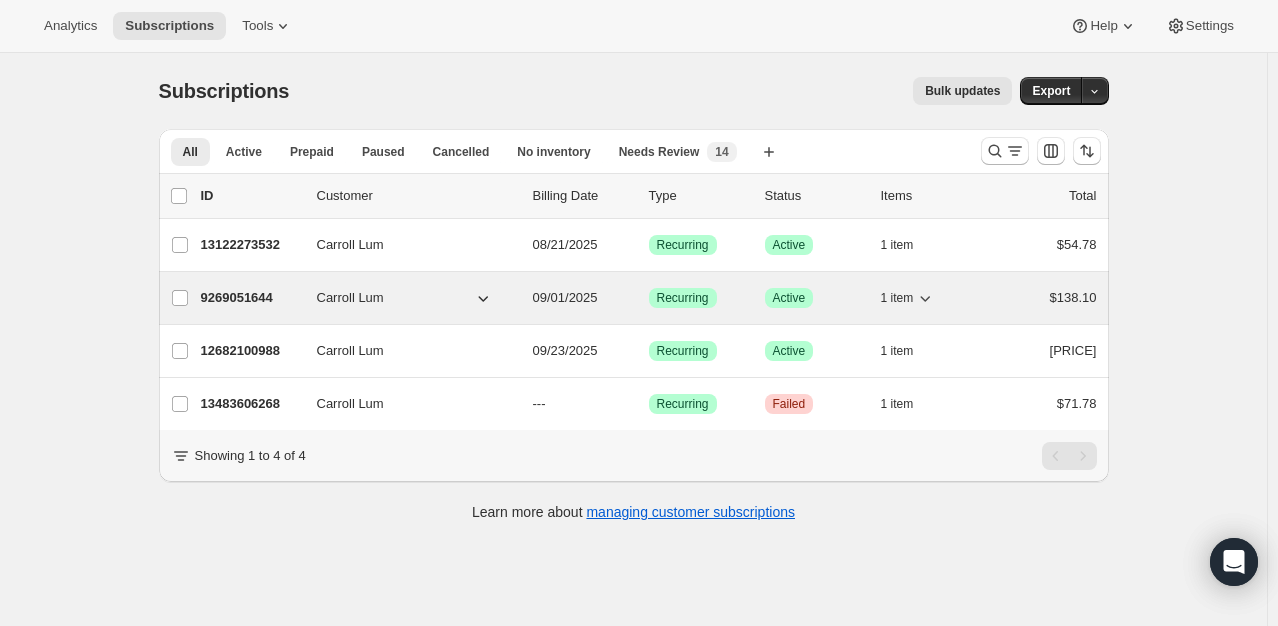 click on "9269051644" at bounding box center (251, 298) 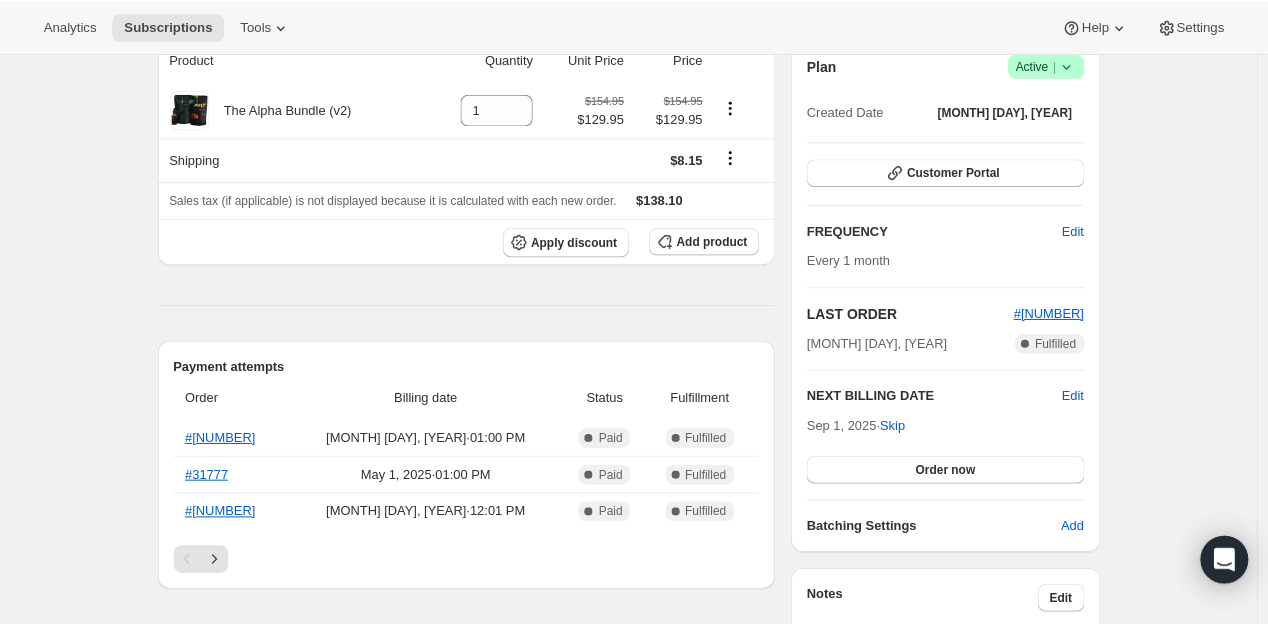 scroll, scrollTop: 0, scrollLeft: 0, axis: both 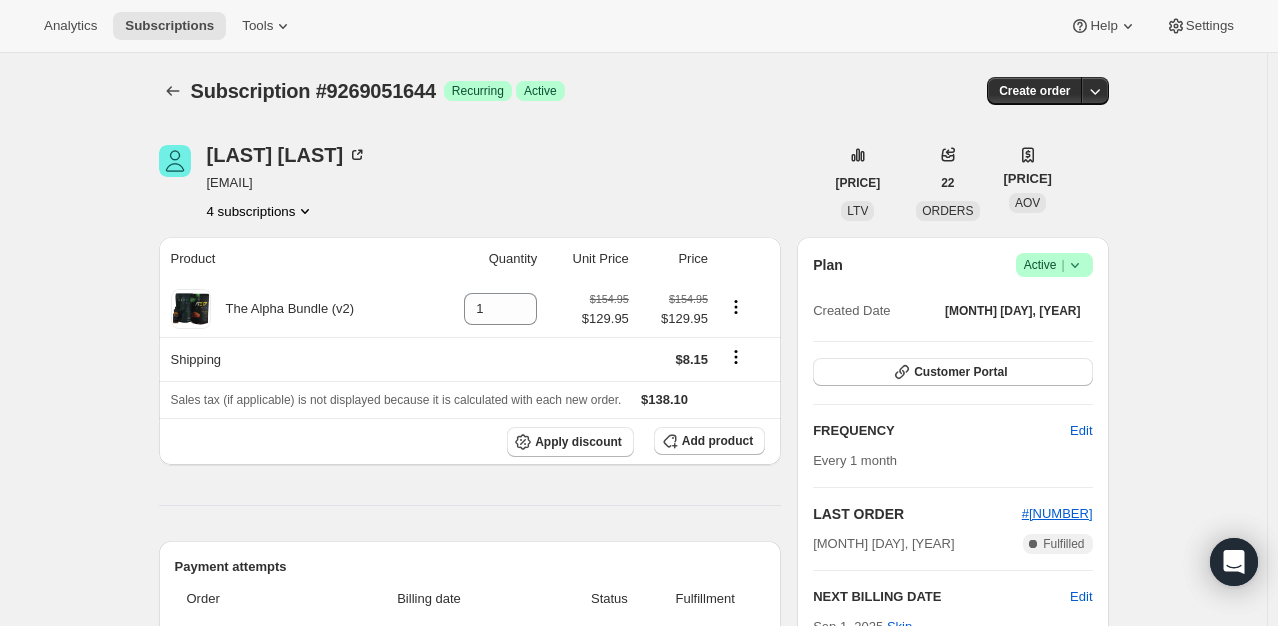 click 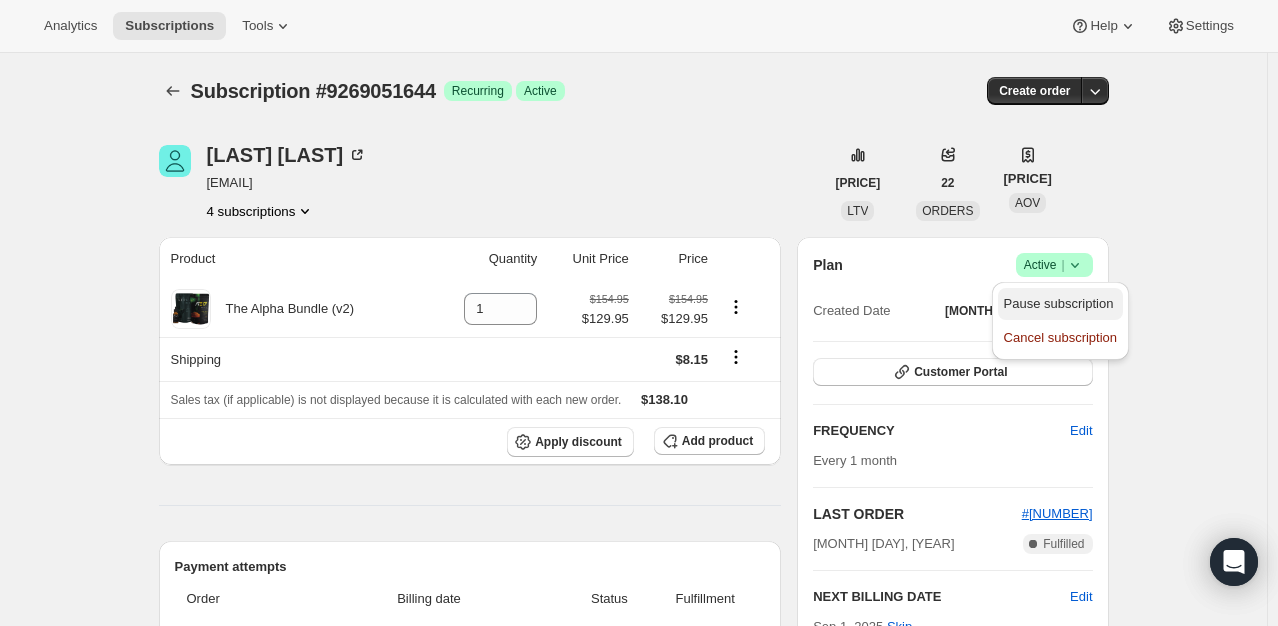 click on "Pause subscription" at bounding box center (1059, 303) 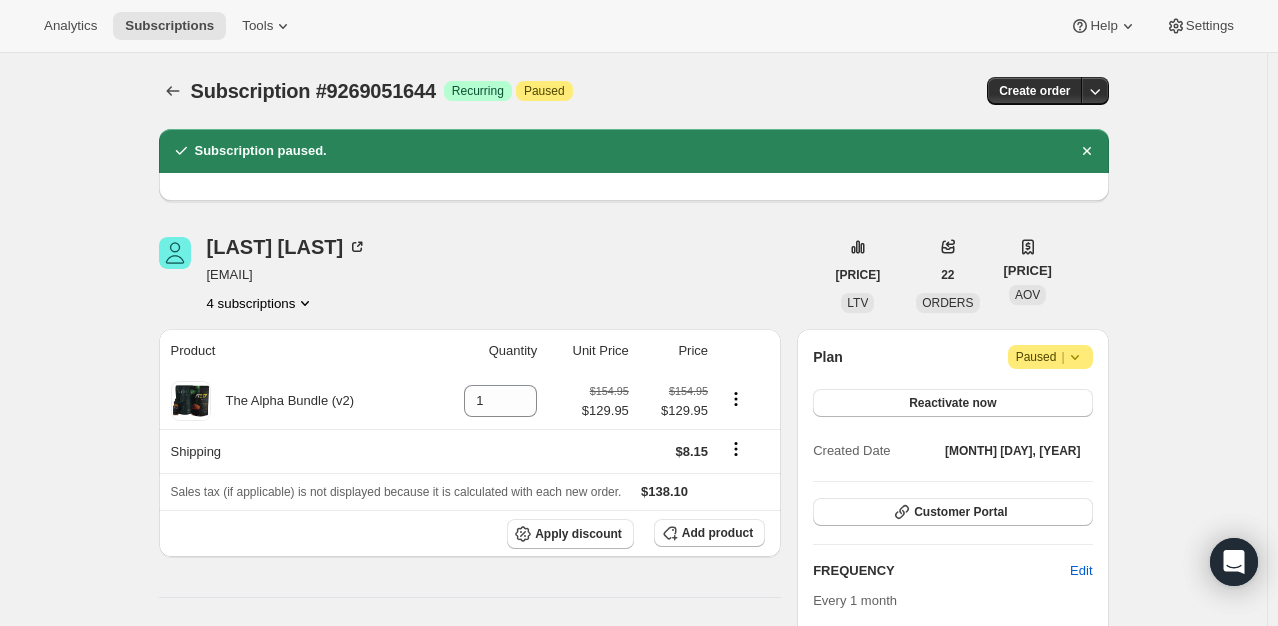 click at bounding box center (173, 91) 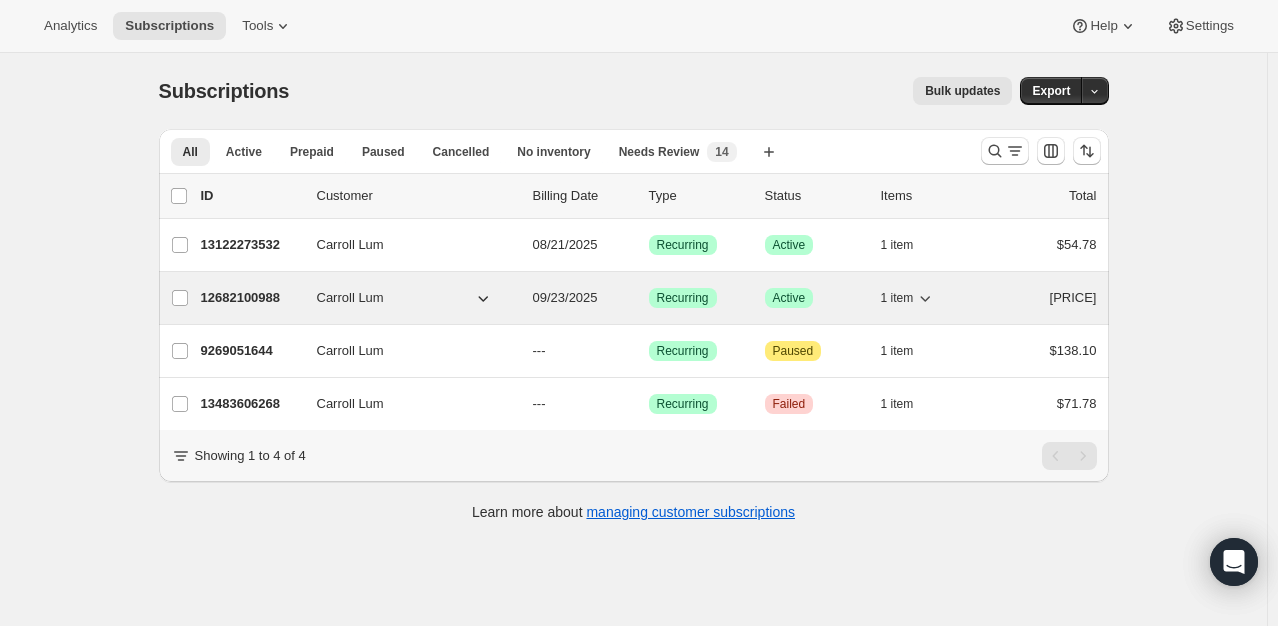 click on "12682100988" at bounding box center [251, 298] 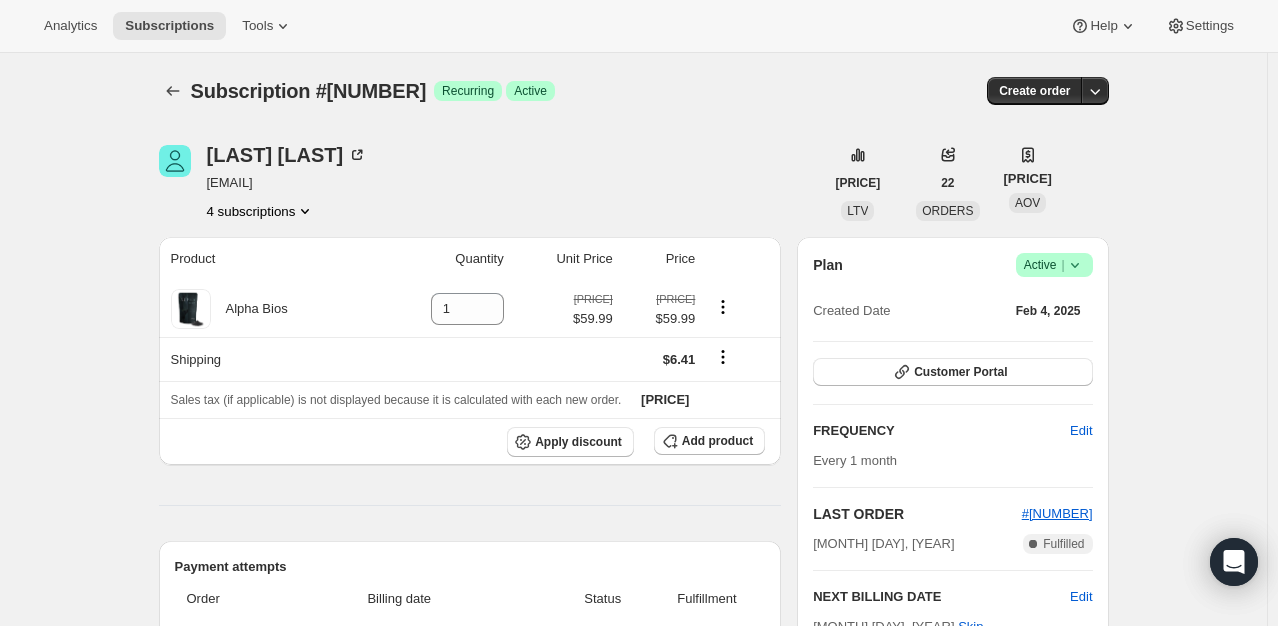 click on "Plan Success Active | Created Date [MONTH] [DAY], [YEAR]" at bounding box center (952, 289) 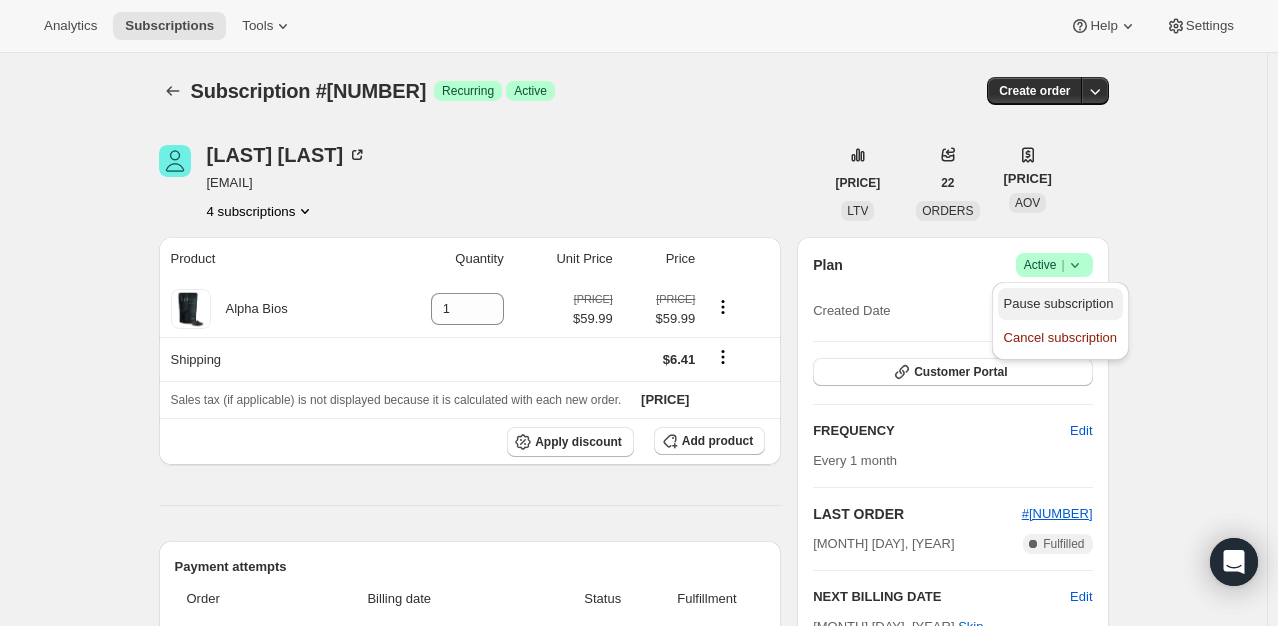 click on "Pause subscription" at bounding box center (1059, 303) 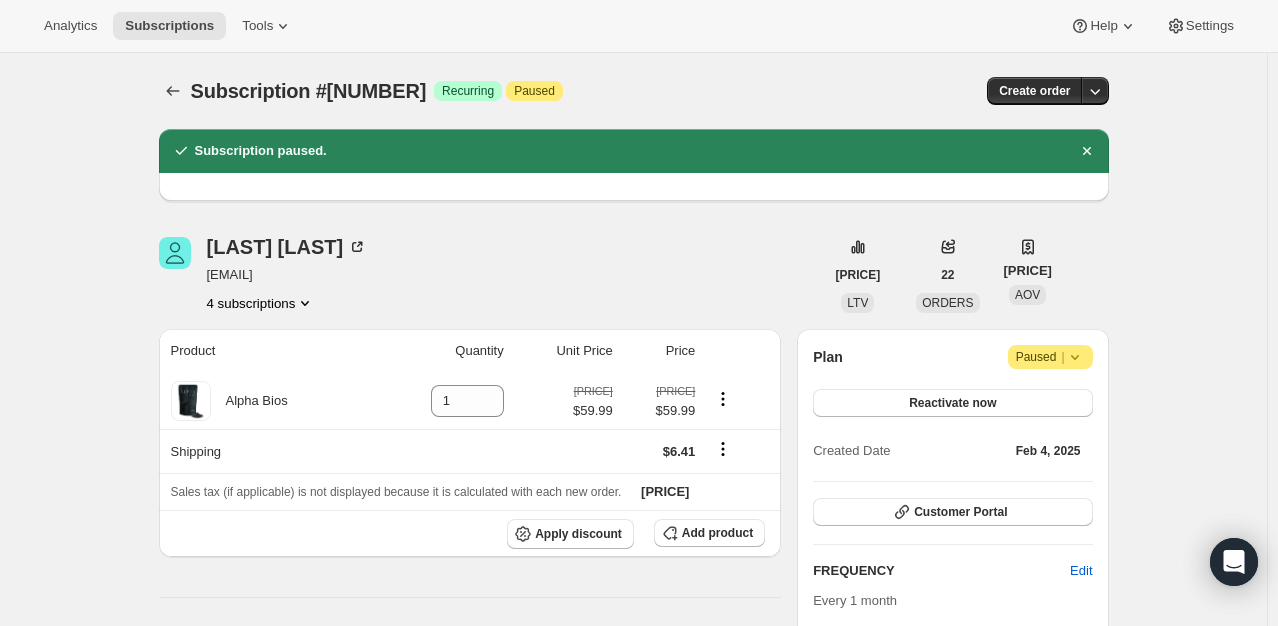 click 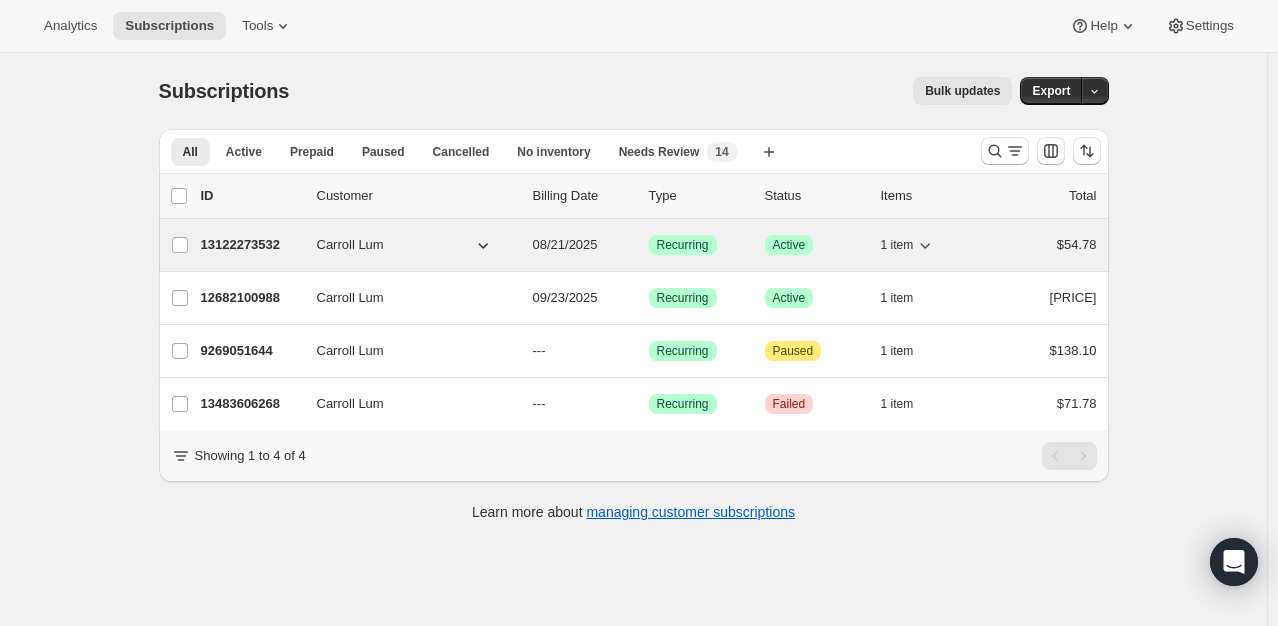 click on "13122273532" at bounding box center (251, 245) 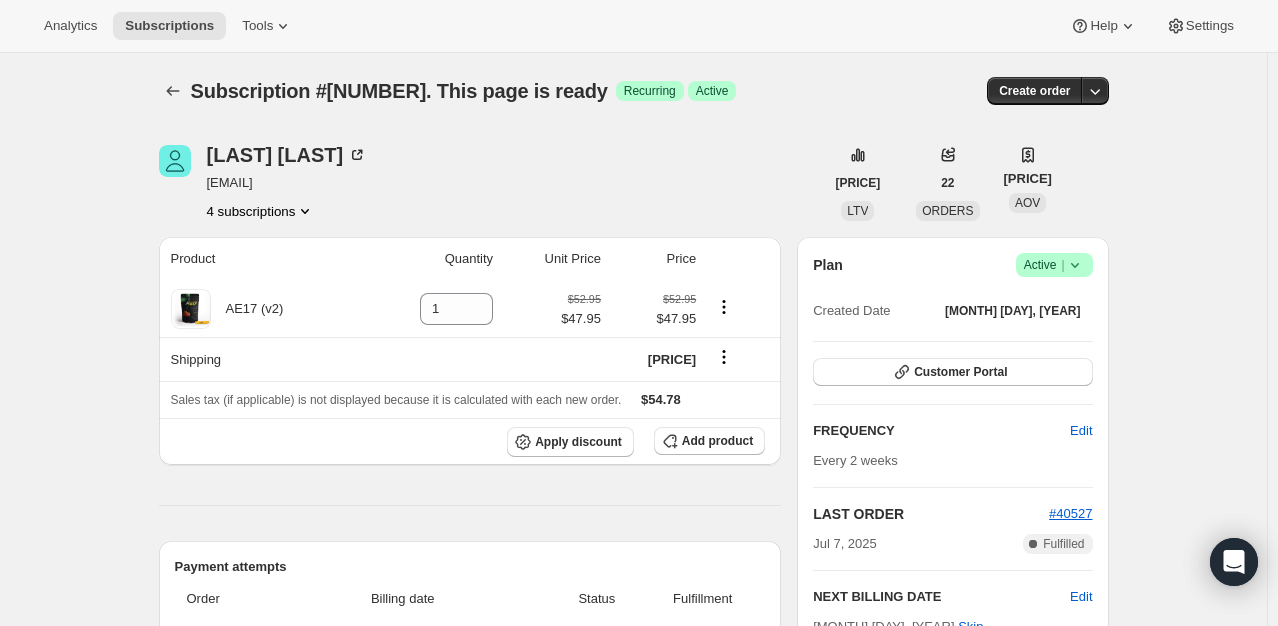 click 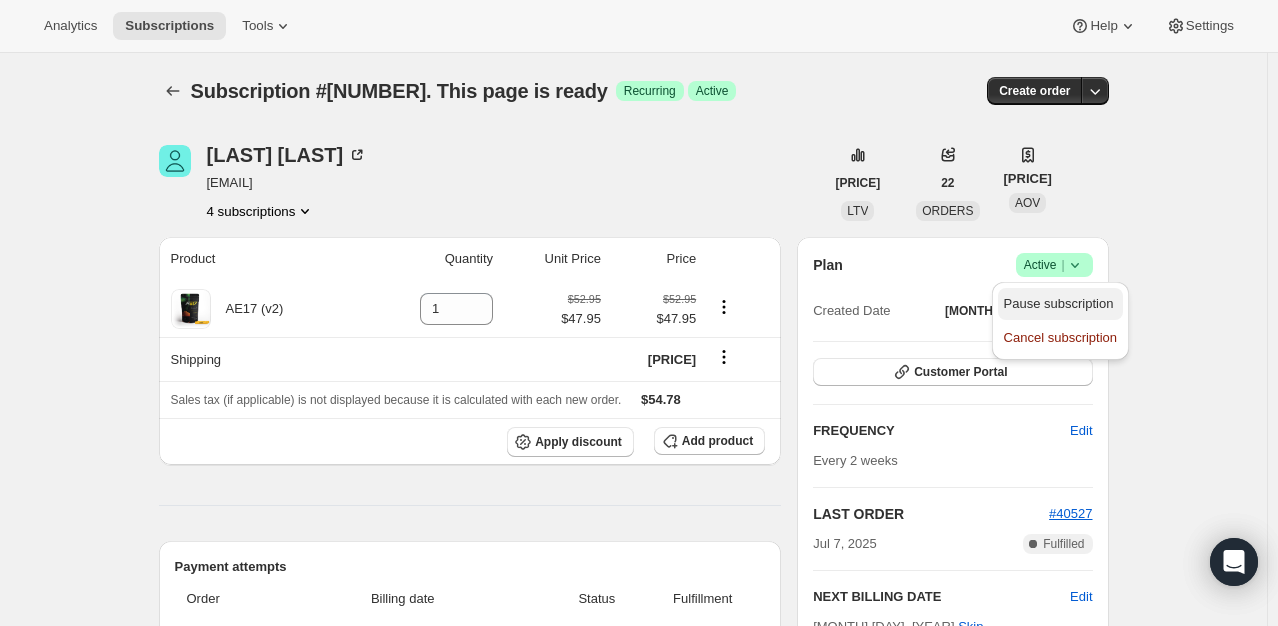 click on "Pause subscription" at bounding box center [1059, 303] 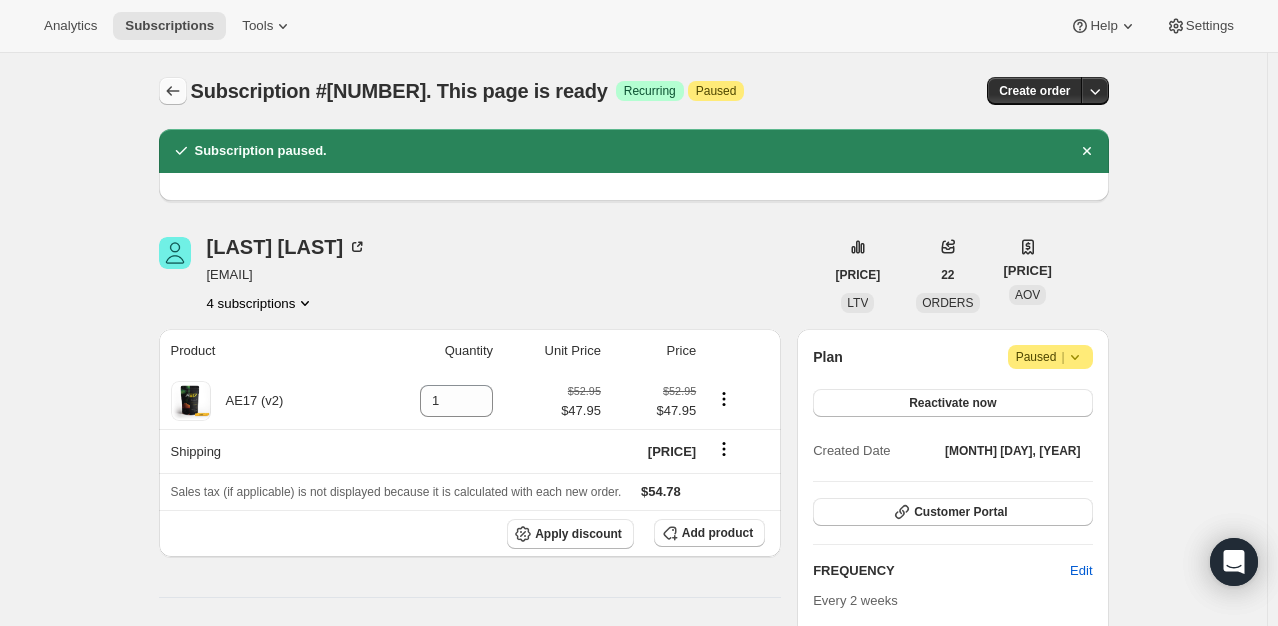 click 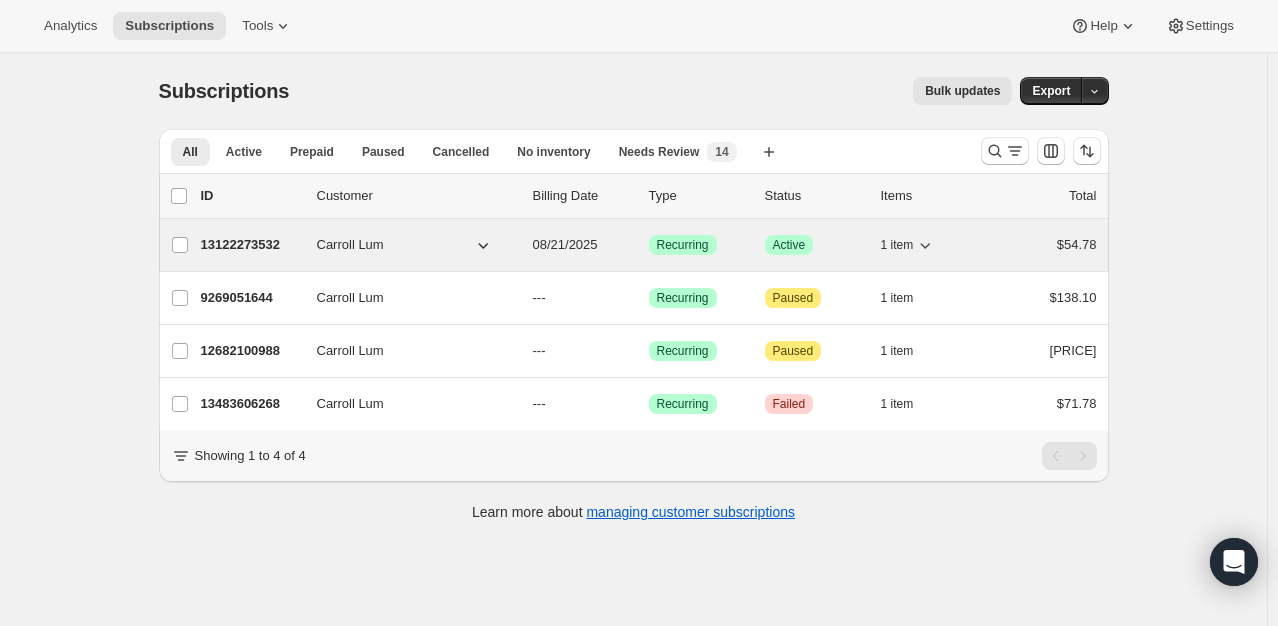 click on "13122273532" at bounding box center [251, 245] 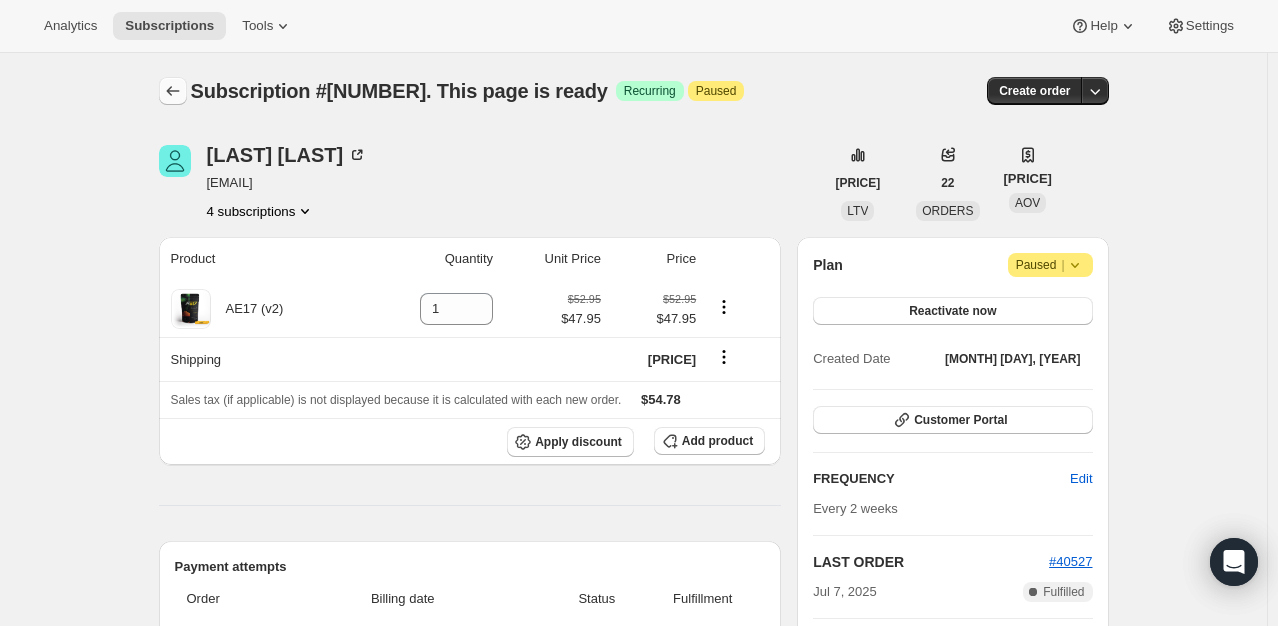click 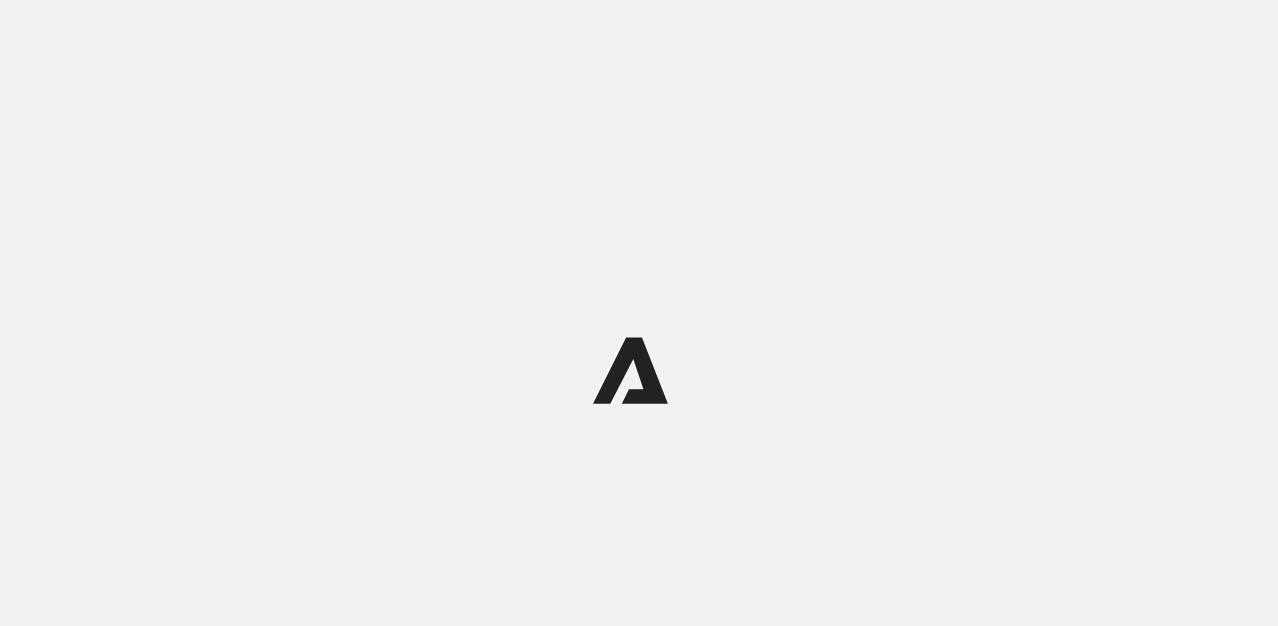 scroll, scrollTop: 0, scrollLeft: 0, axis: both 